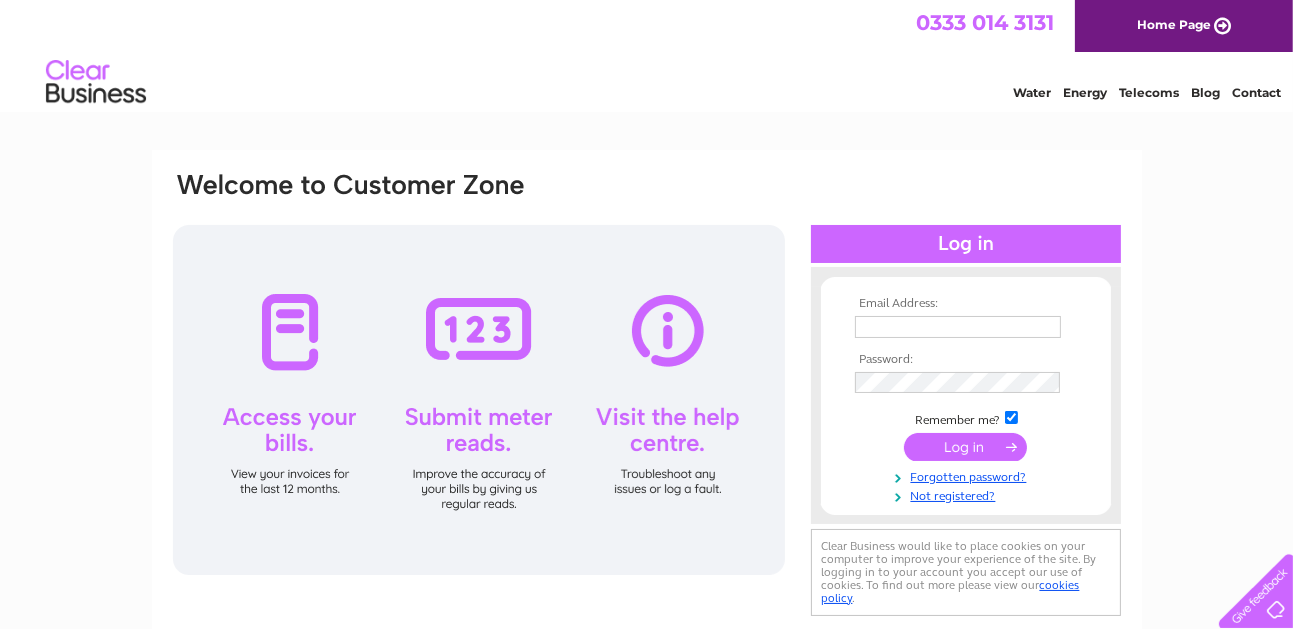 scroll, scrollTop: 0, scrollLeft: 0, axis: both 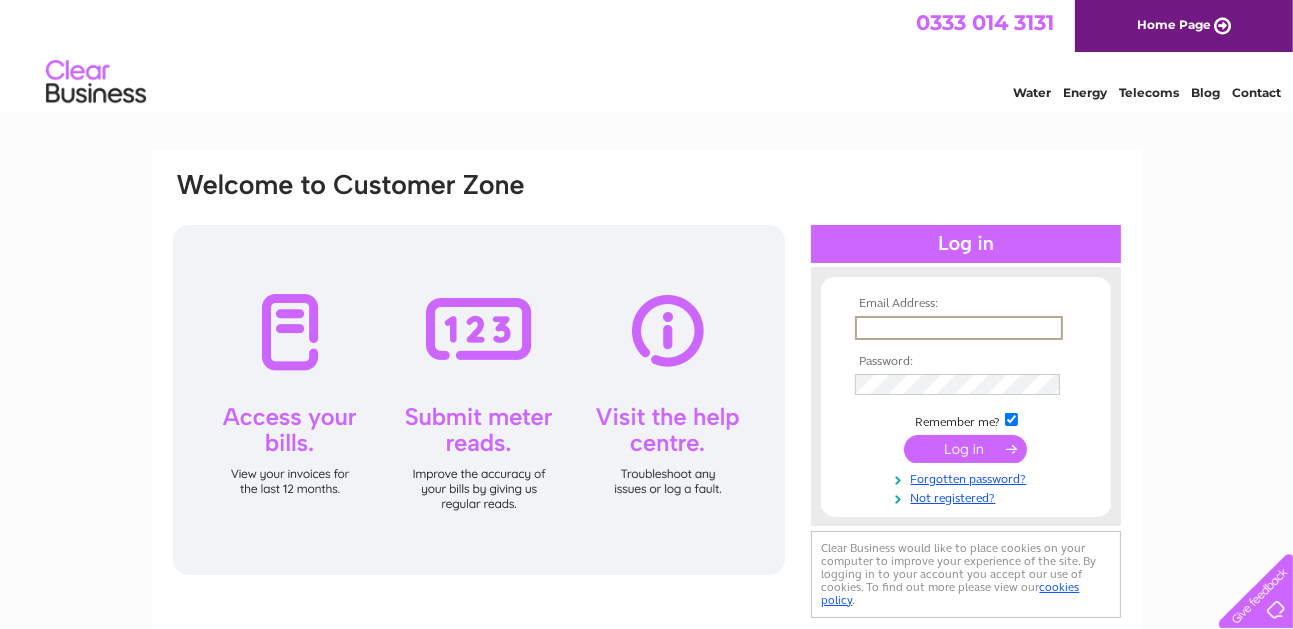 click at bounding box center (959, 328) 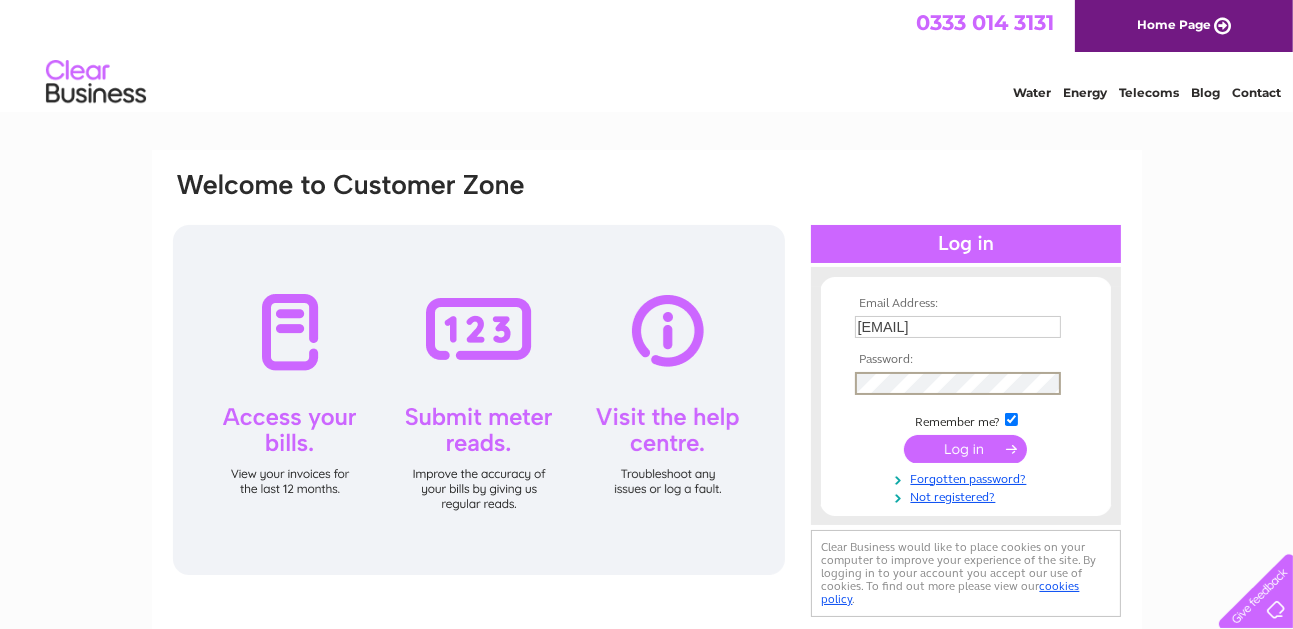 click on "0333 014 3131
Home Page
Water
Energy
Telecoms
Blog
Contact" at bounding box center [646, 58] 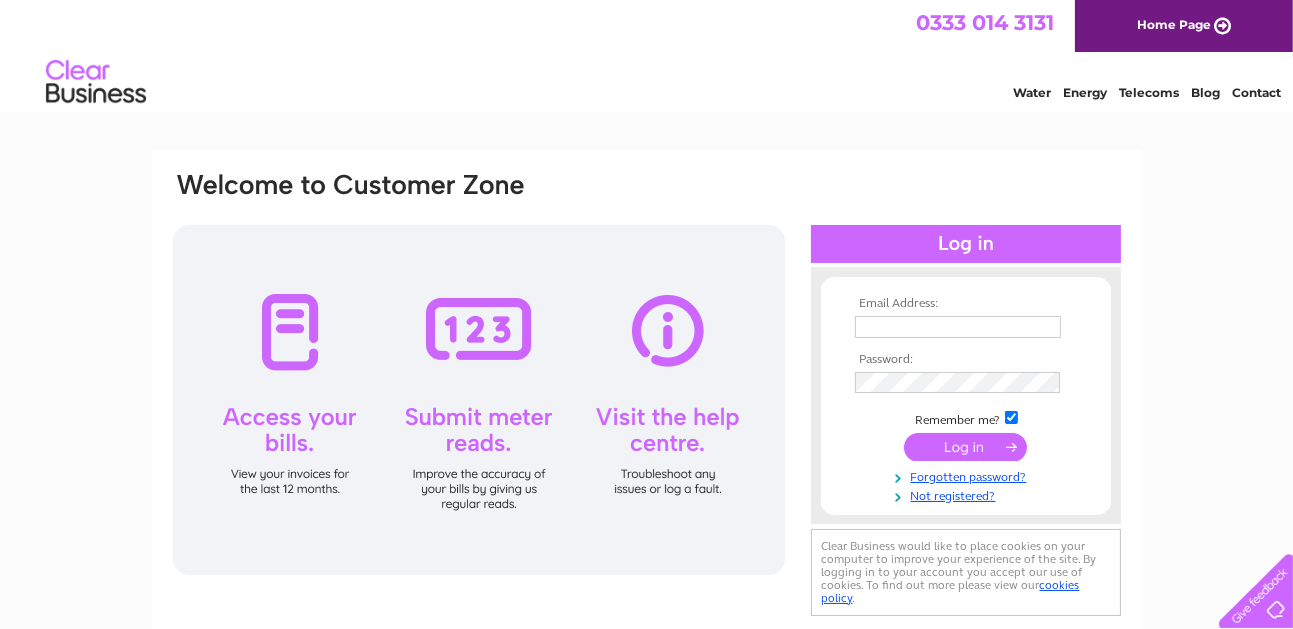 scroll, scrollTop: 0, scrollLeft: 0, axis: both 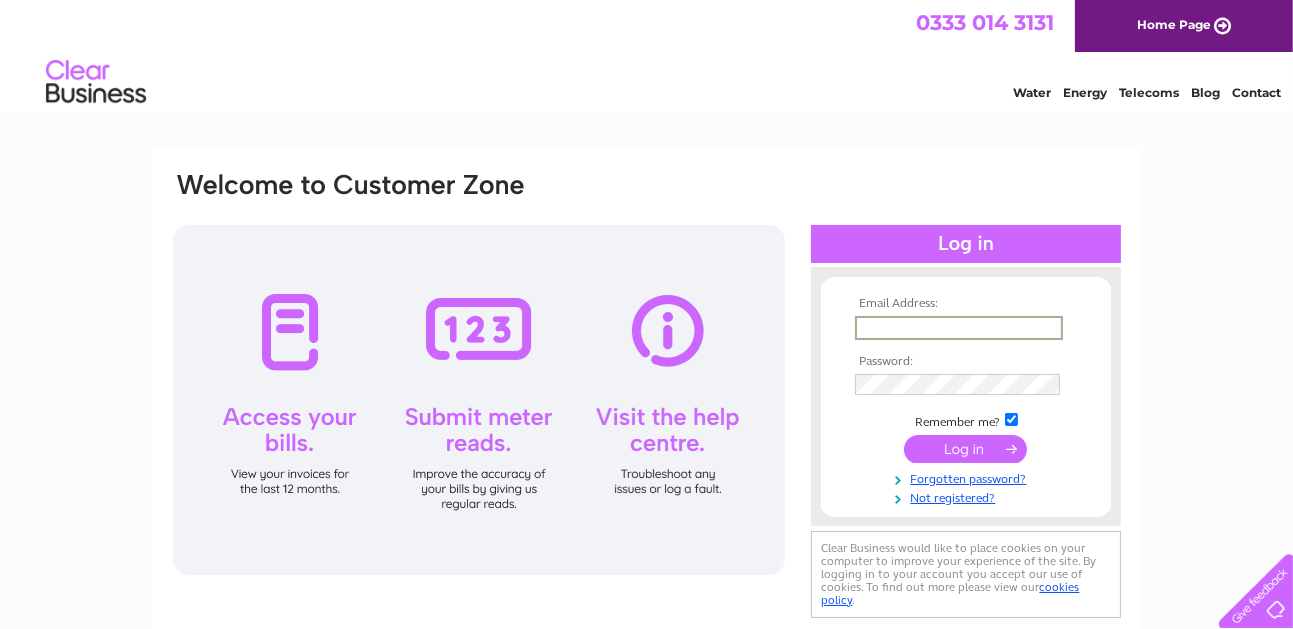 click at bounding box center [959, 328] 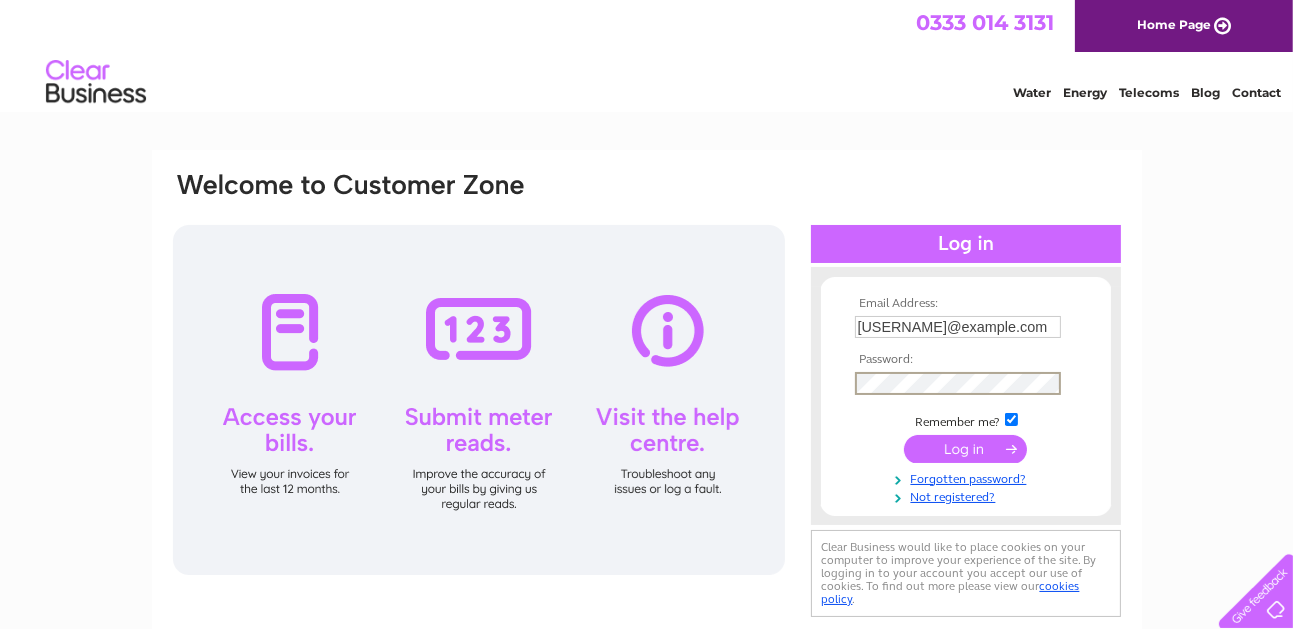 click at bounding box center (965, 449) 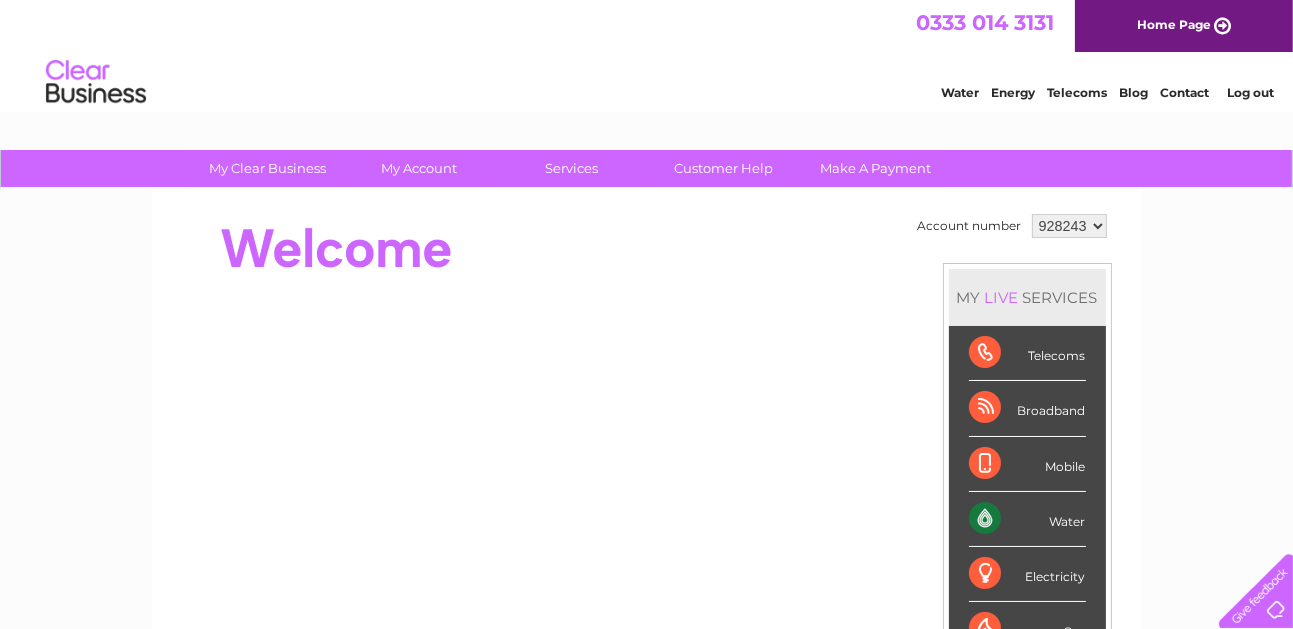 scroll, scrollTop: 0, scrollLeft: 0, axis: both 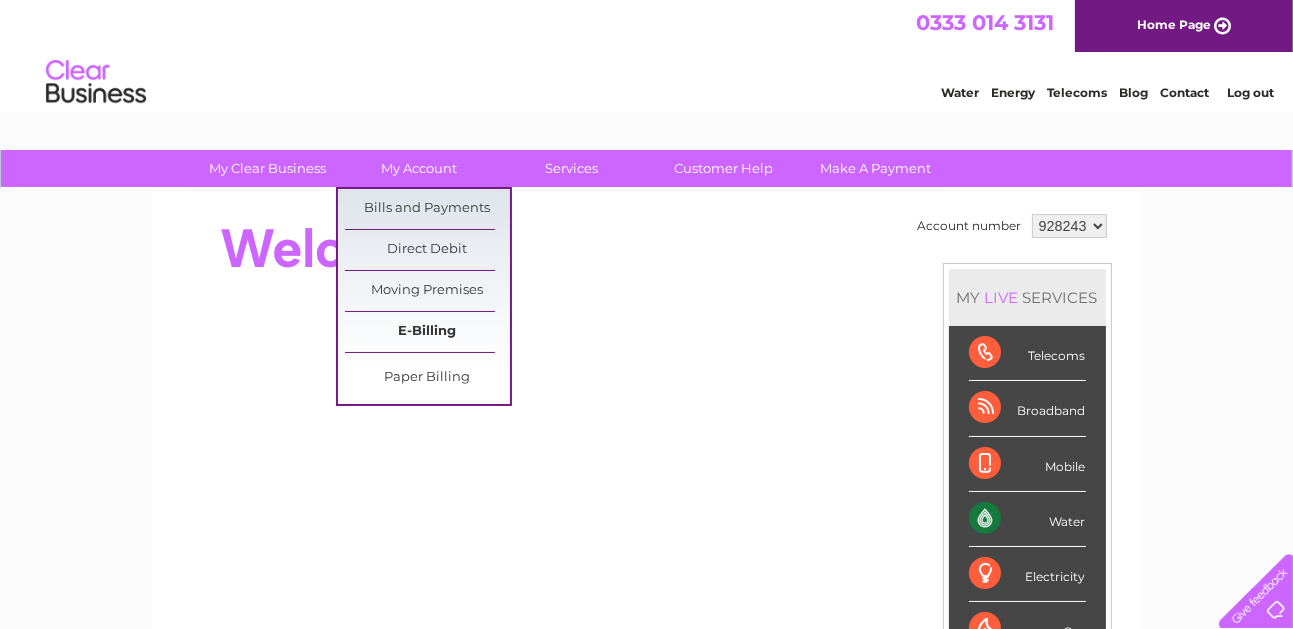 click on "E-Billing" at bounding box center (427, 332) 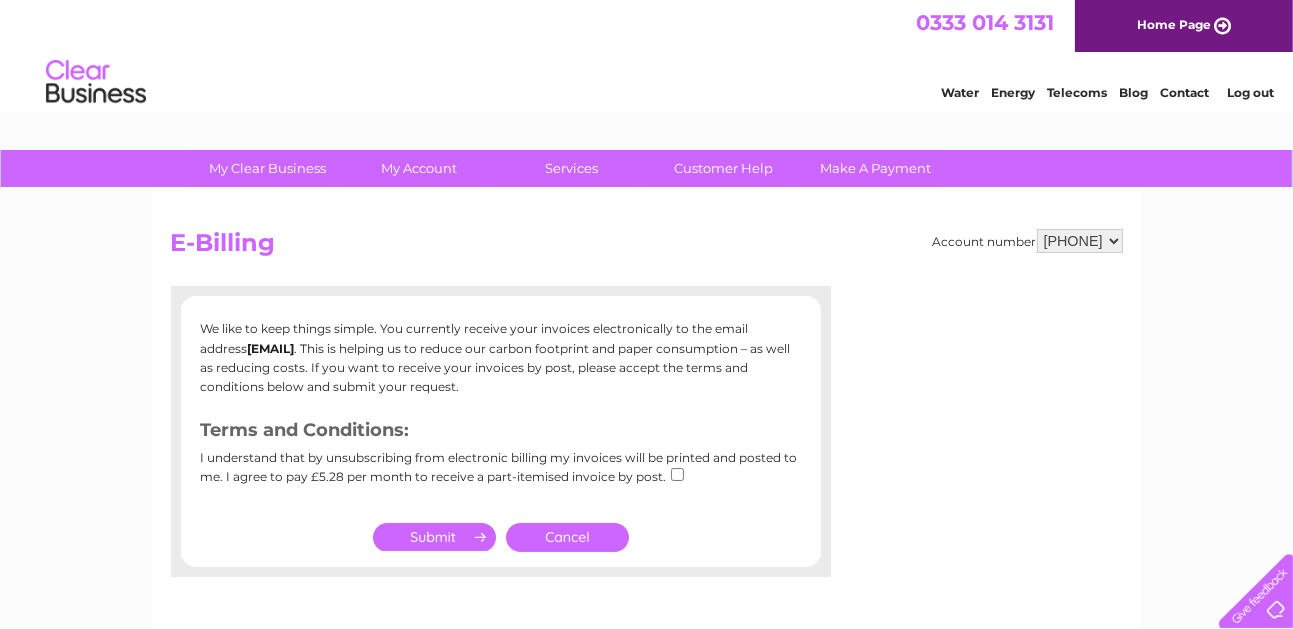 scroll, scrollTop: 0, scrollLeft: 0, axis: both 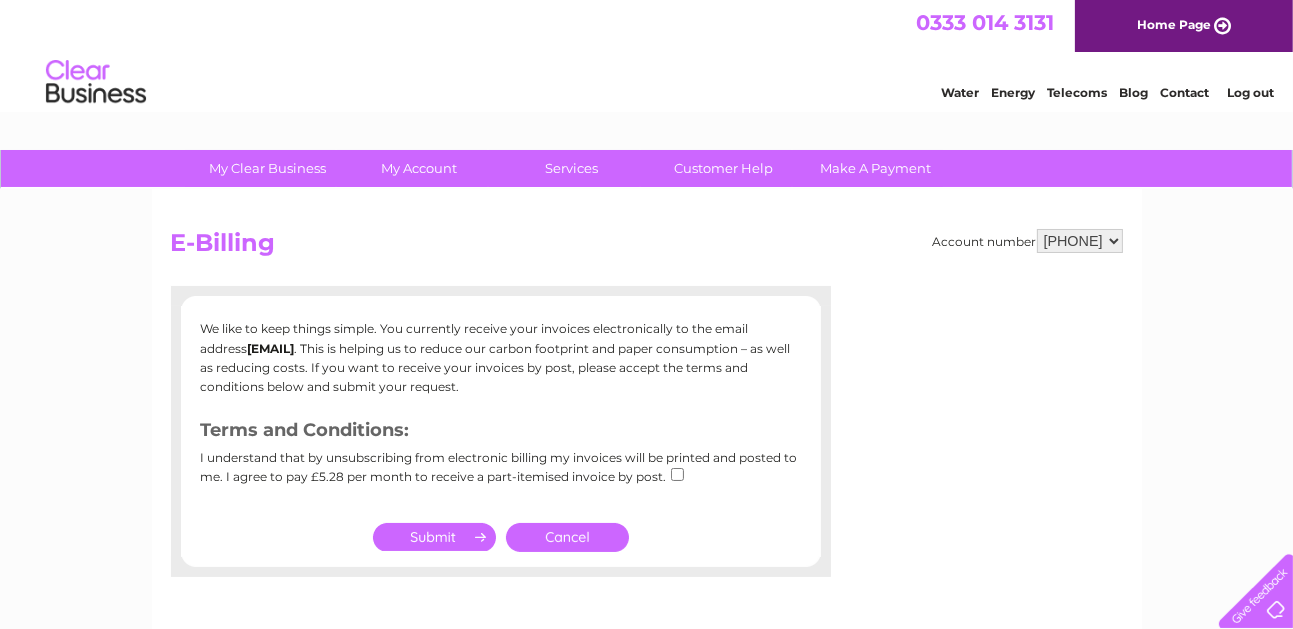 click at bounding box center (434, 537) 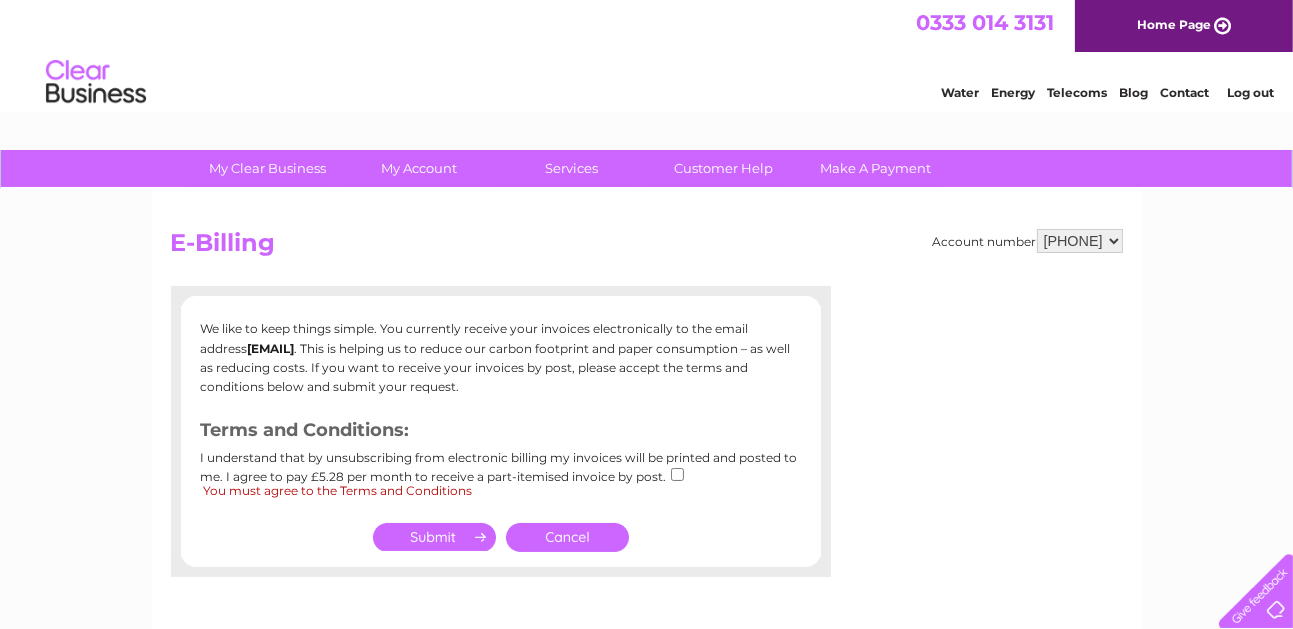 scroll, scrollTop: 100, scrollLeft: 0, axis: vertical 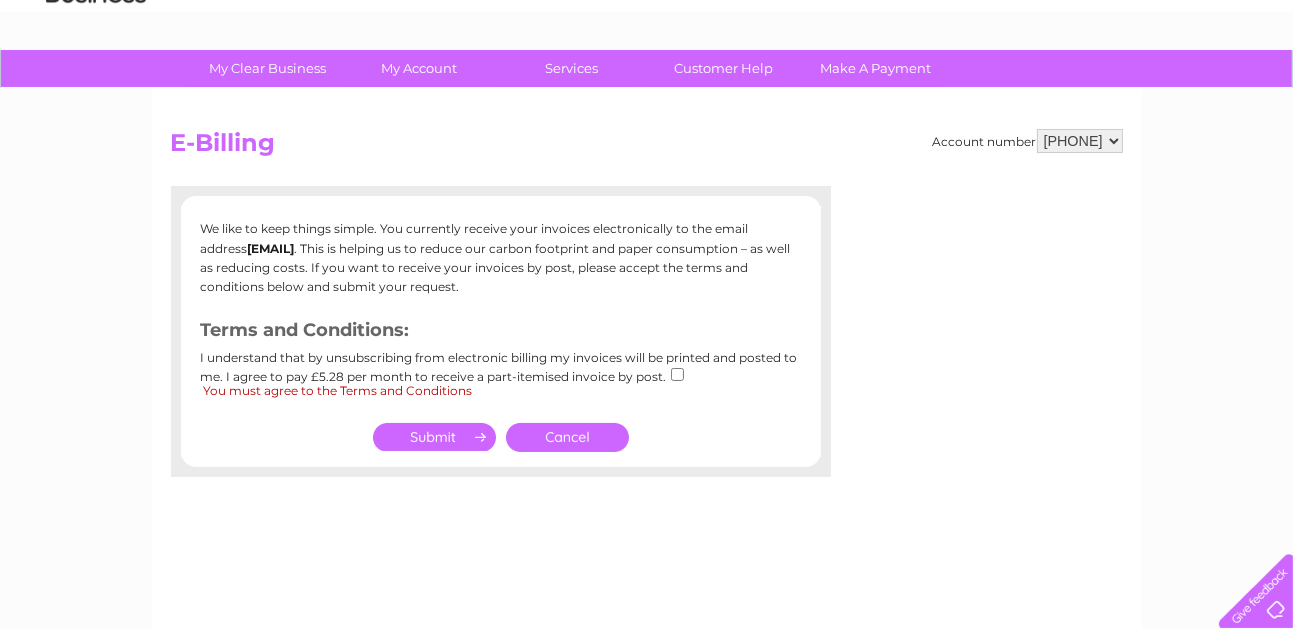 click on "Cancel" at bounding box center [567, 437] 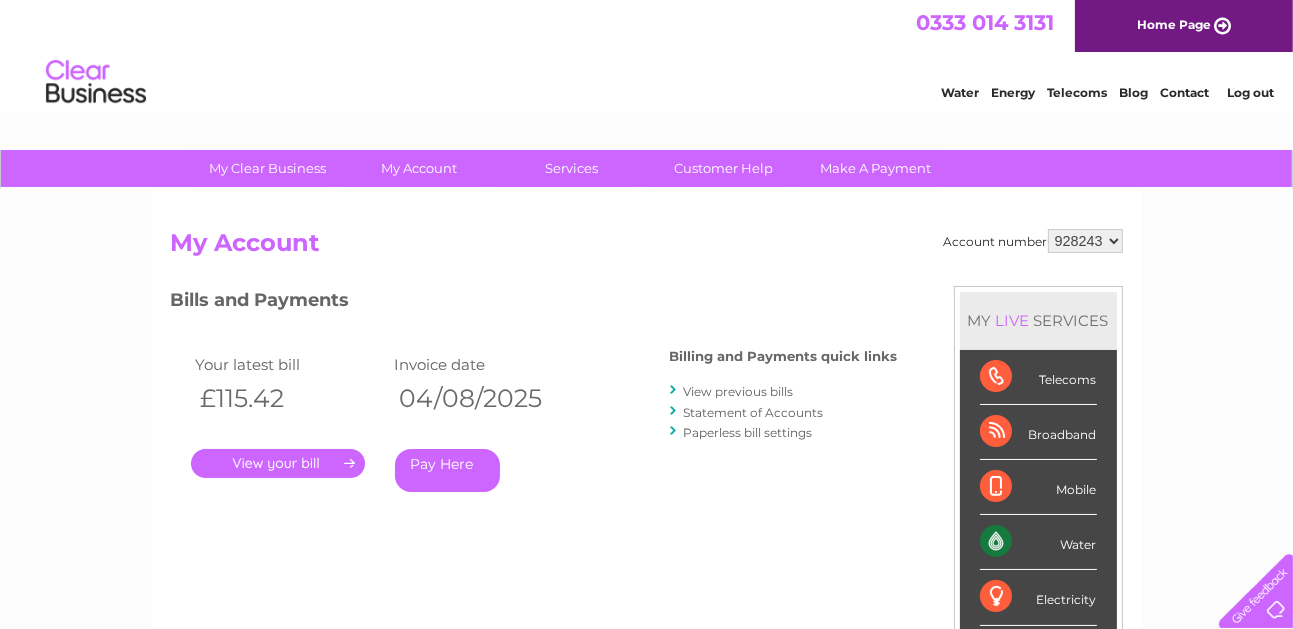scroll, scrollTop: 0, scrollLeft: 0, axis: both 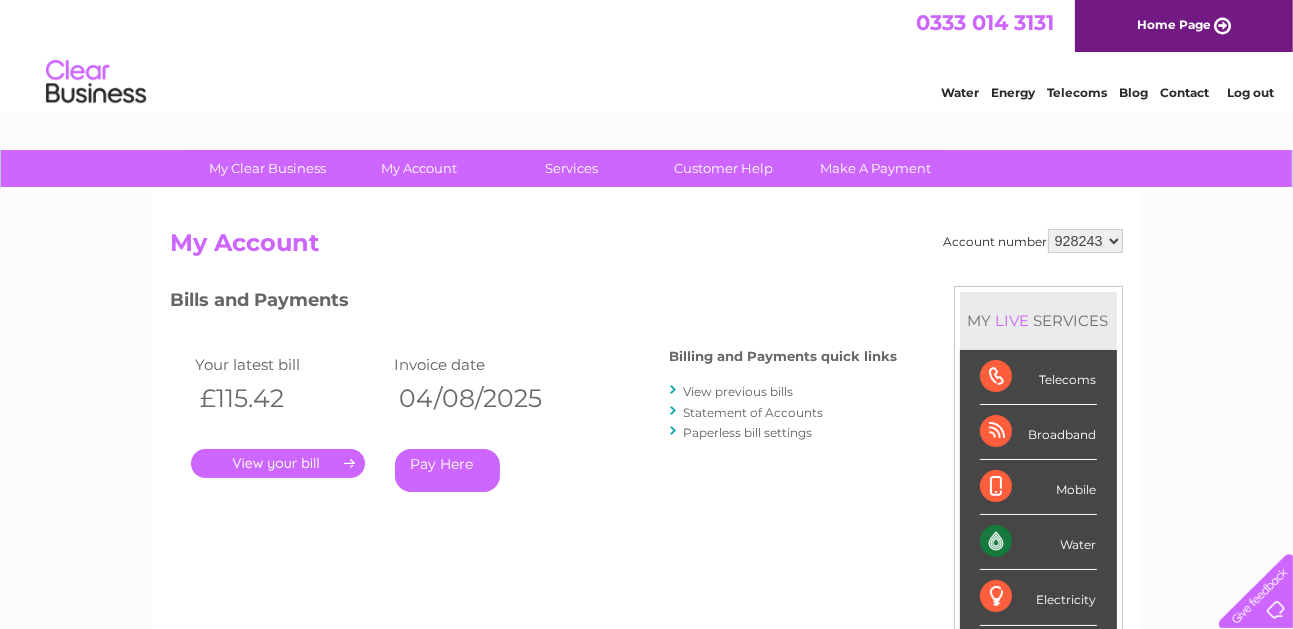 click on "." at bounding box center (278, 463) 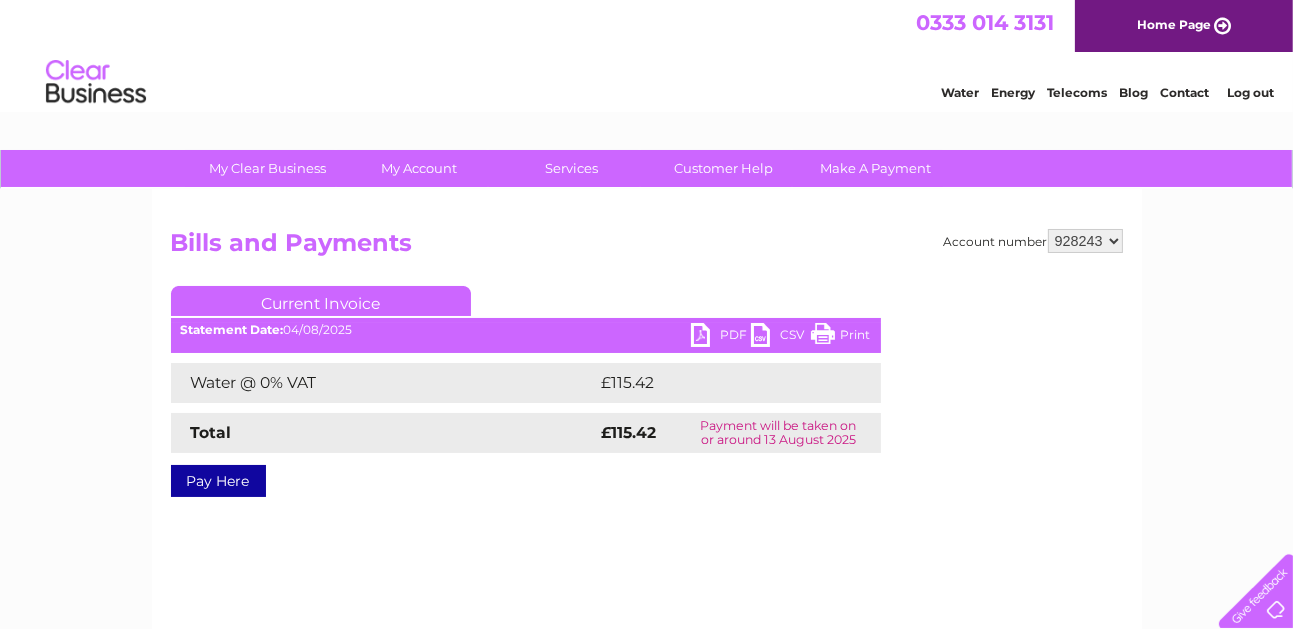 scroll, scrollTop: 0, scrollLeft: 0, axis: both 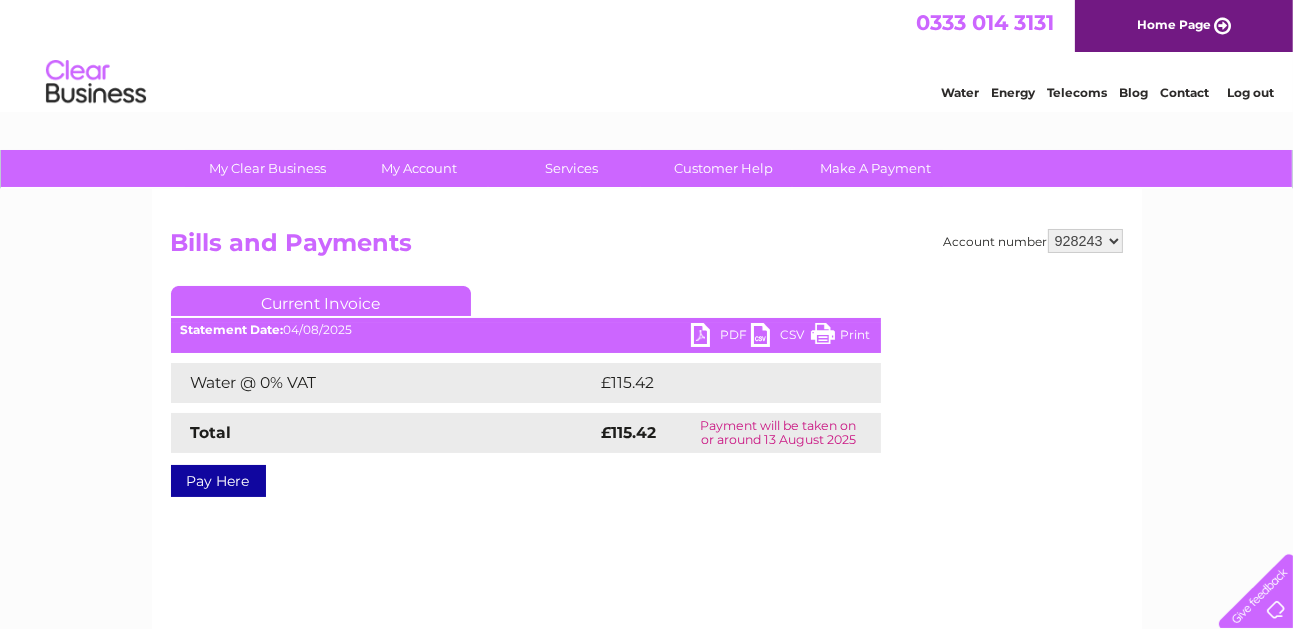 click on "CSV" at bounding box center (781, 337) 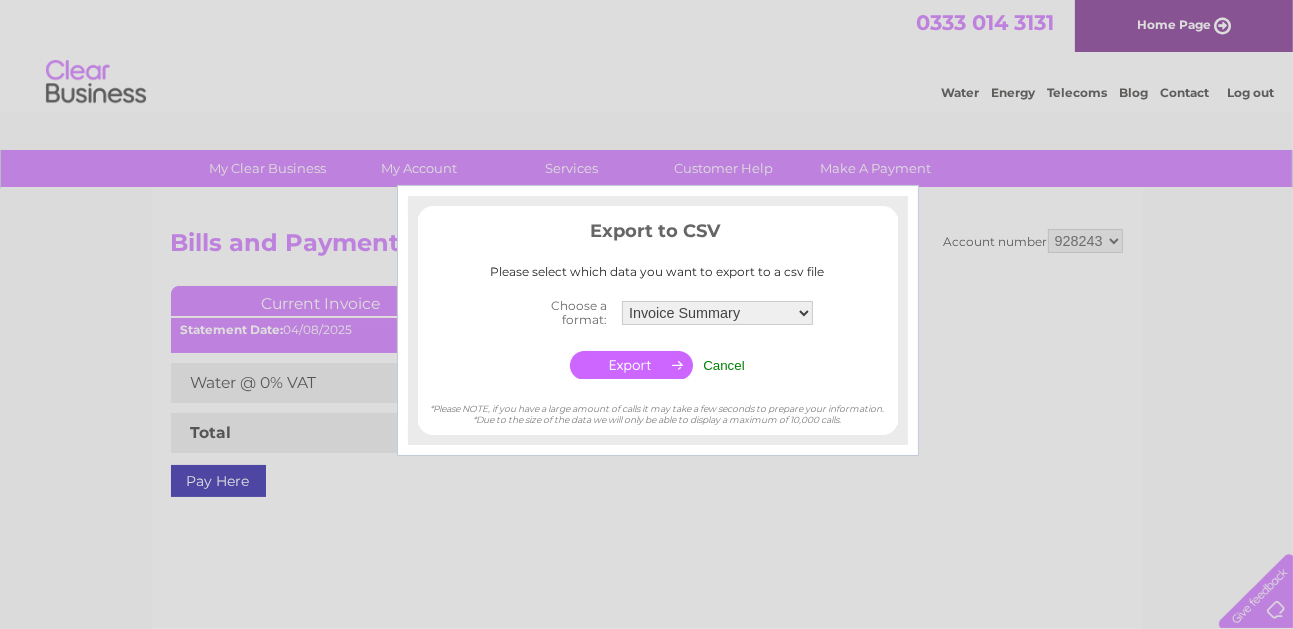 click on "Invoice Summary
Service Charge Summary" at bounding box center [717, 313] 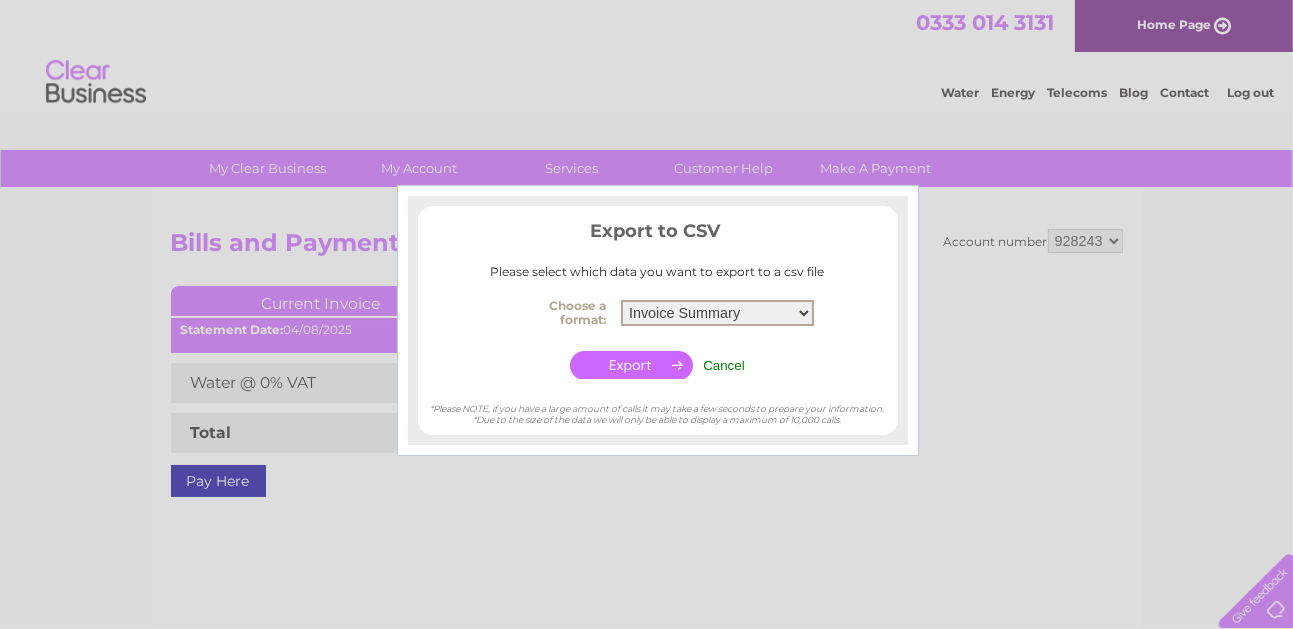 click on "Invoice Summary
Service Charge Summary" at bounding box center (717, 313) 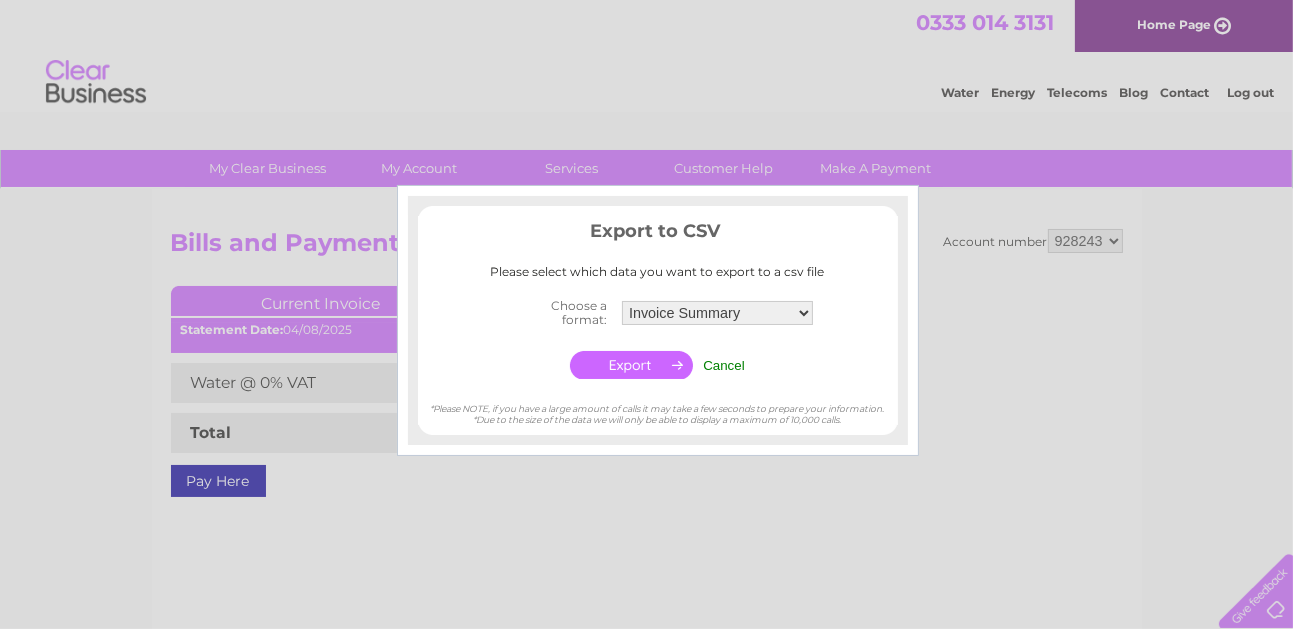 click at bounding box center (631, 365) 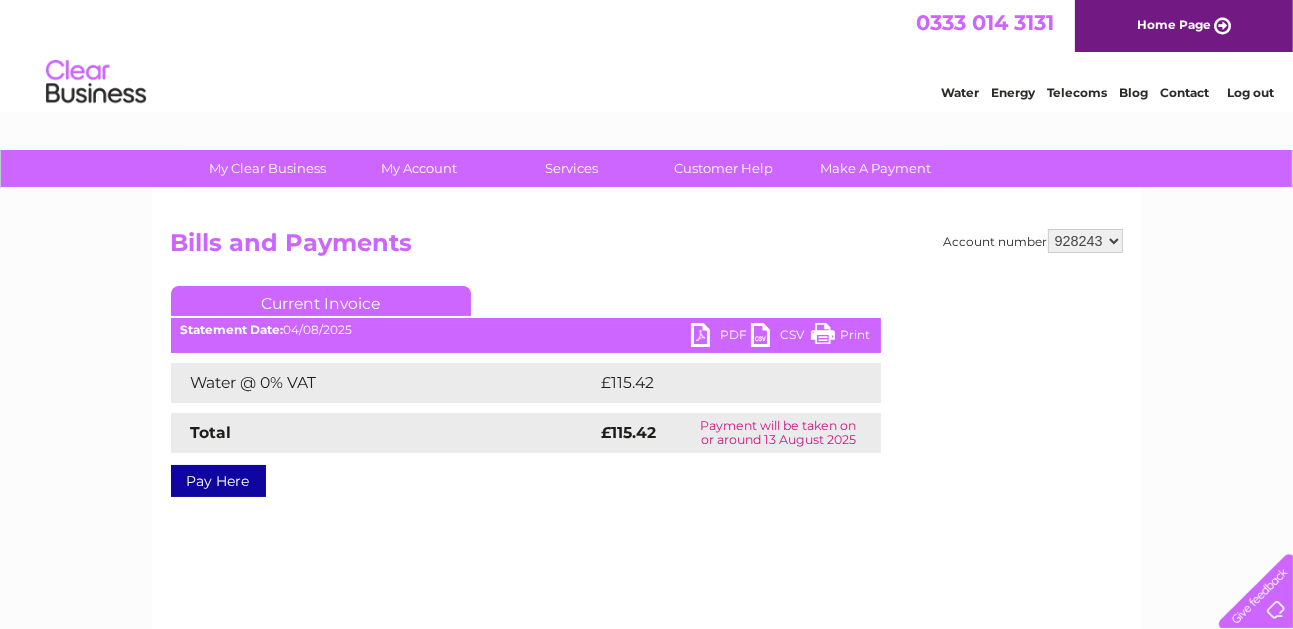 click on "Bills and Payments" at bounding box center (647, 248) 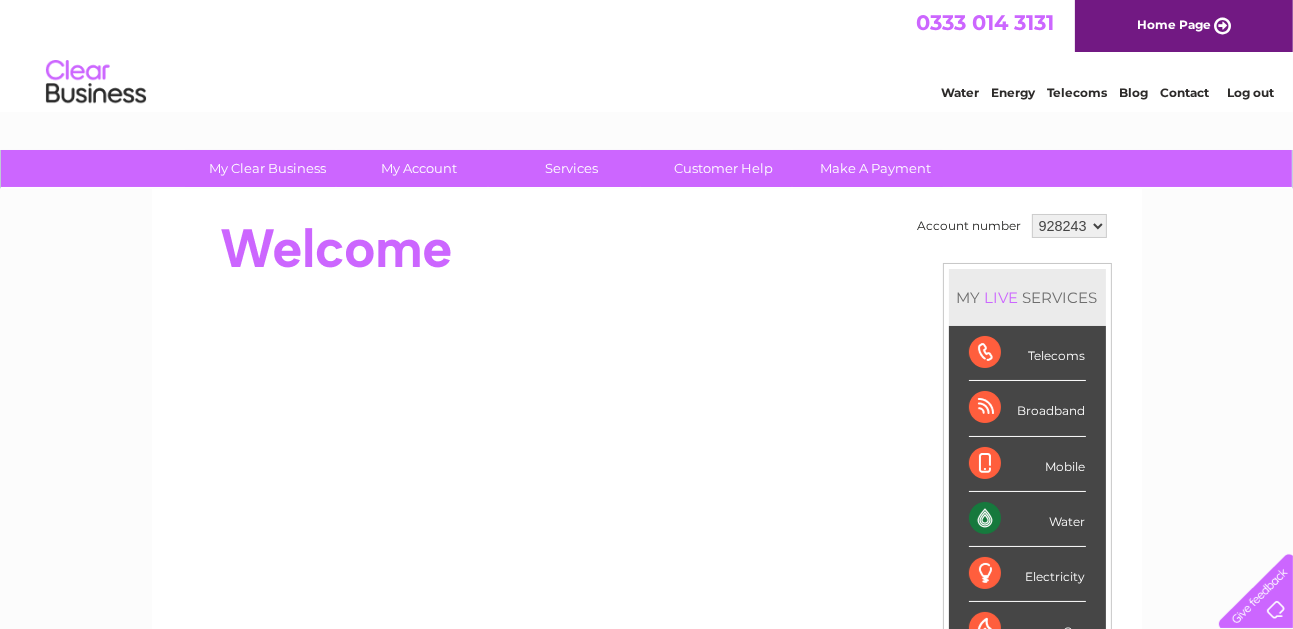 scroll, scrollTop: 0, scrollLeft: 0, axis: both 